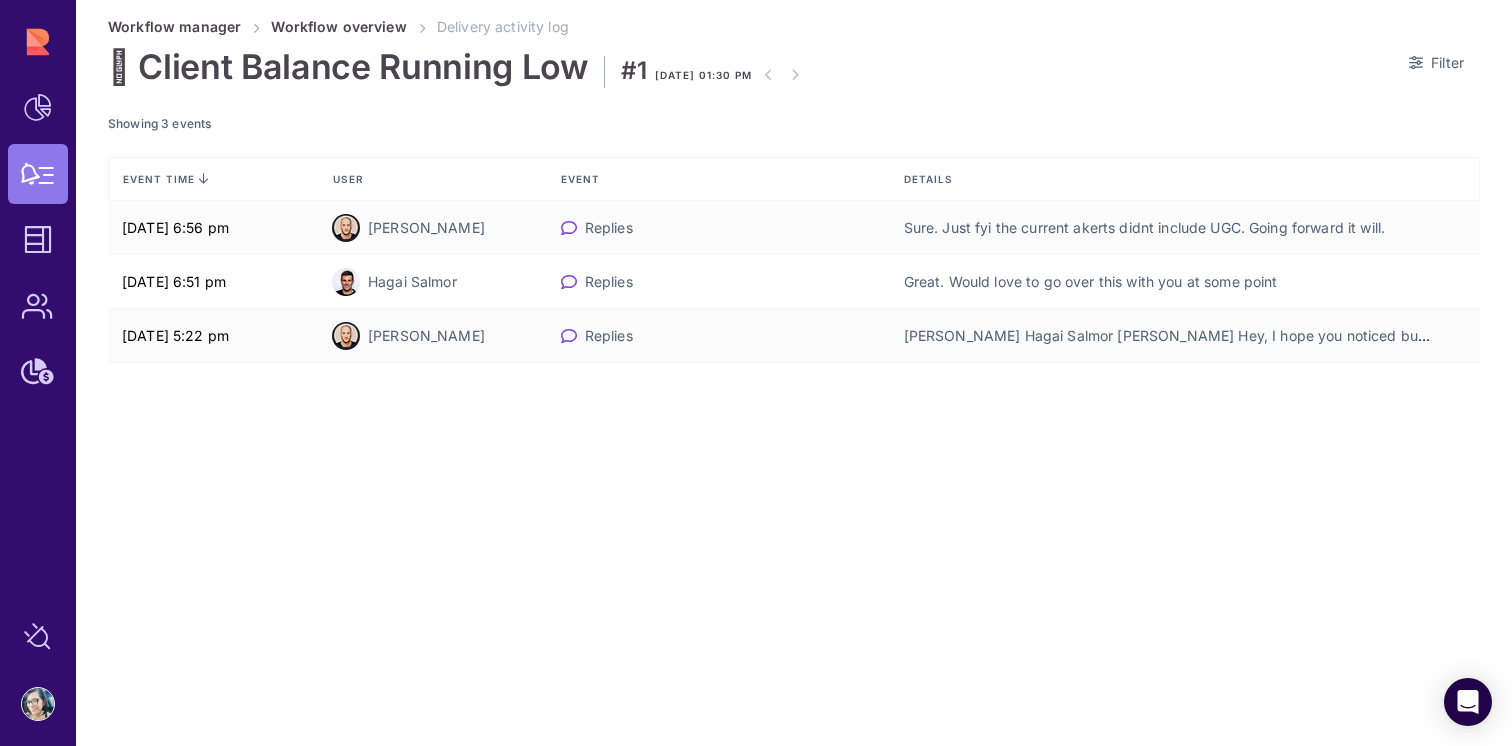scroll, scrollTop: 0, scrollLeft: 0, axis: both 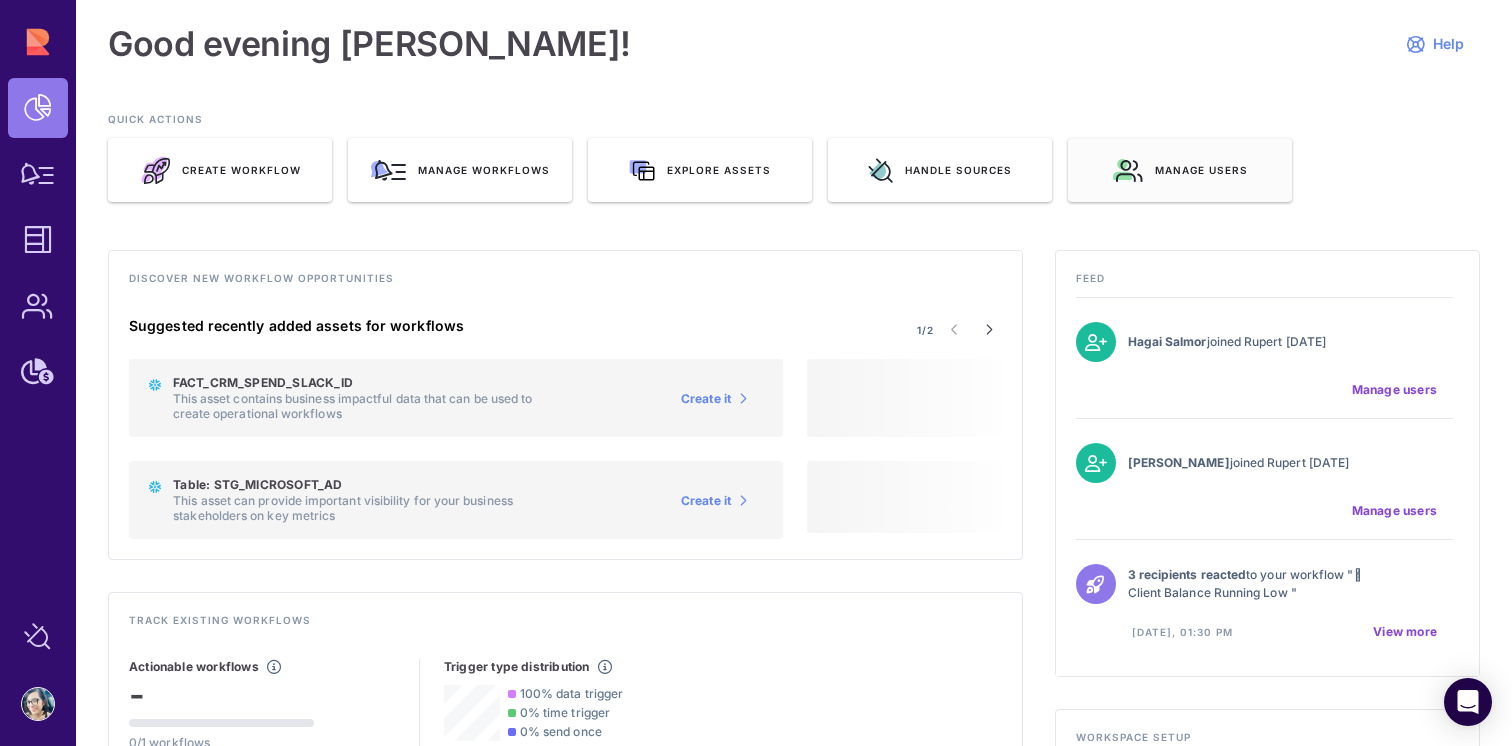 click on "Manage users" at bounding box center (1180, 170) 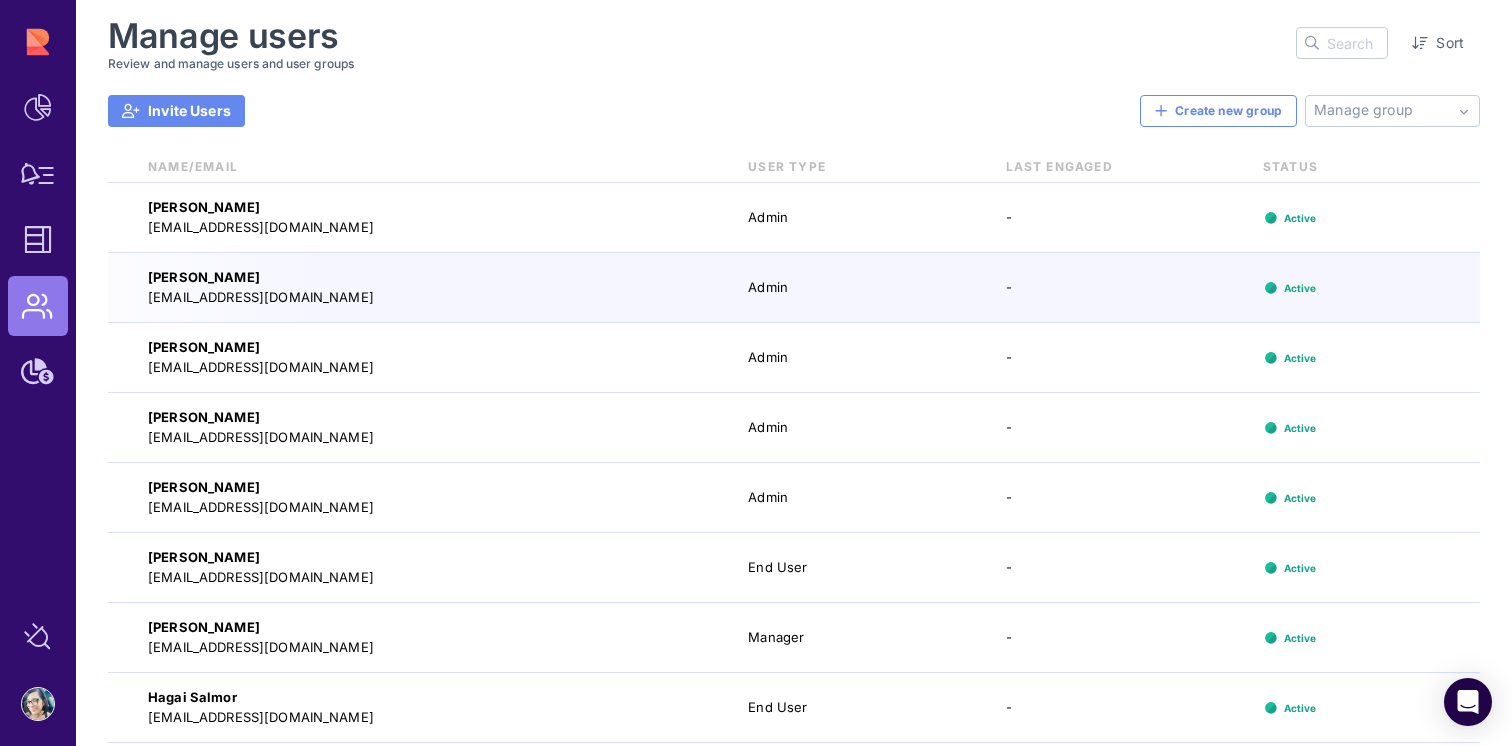 click on "Invite Users" 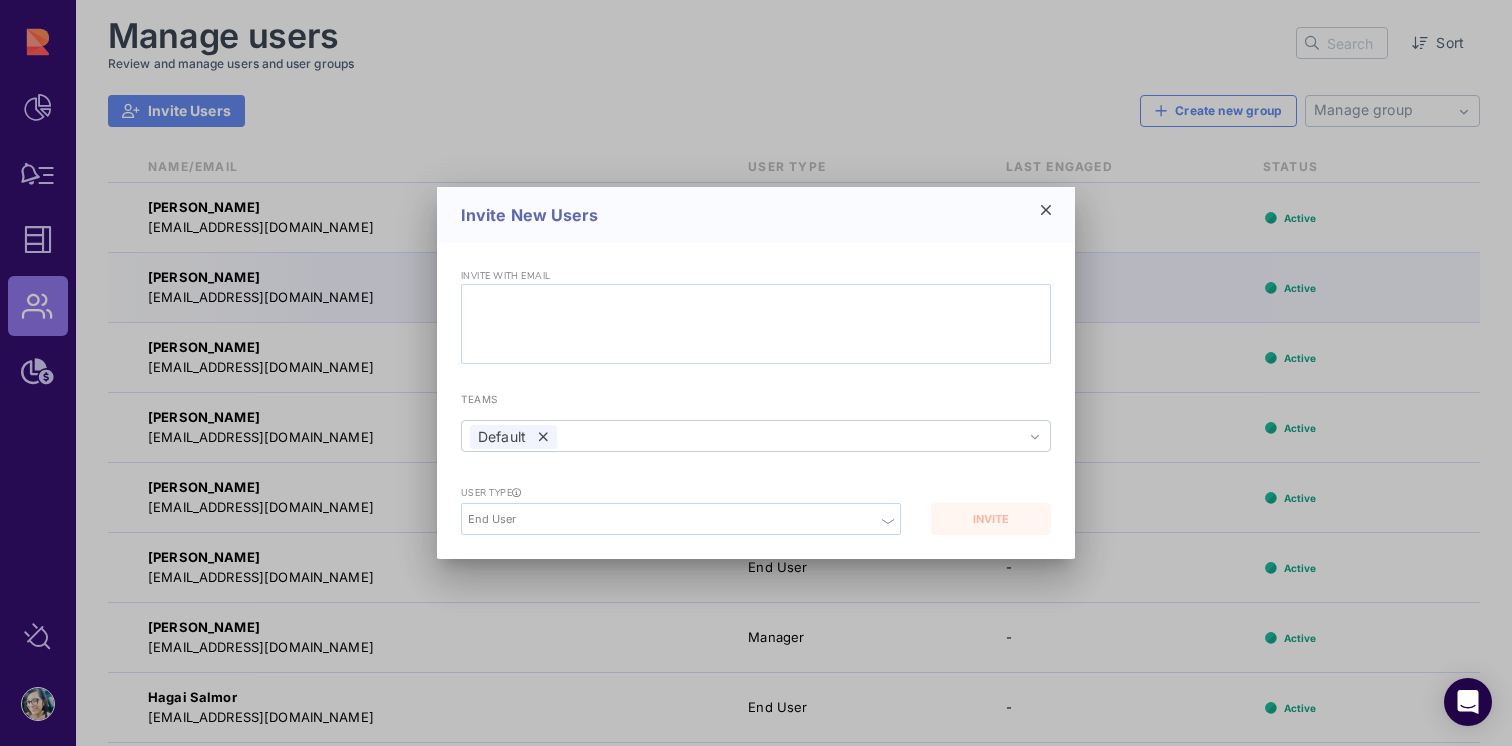 click 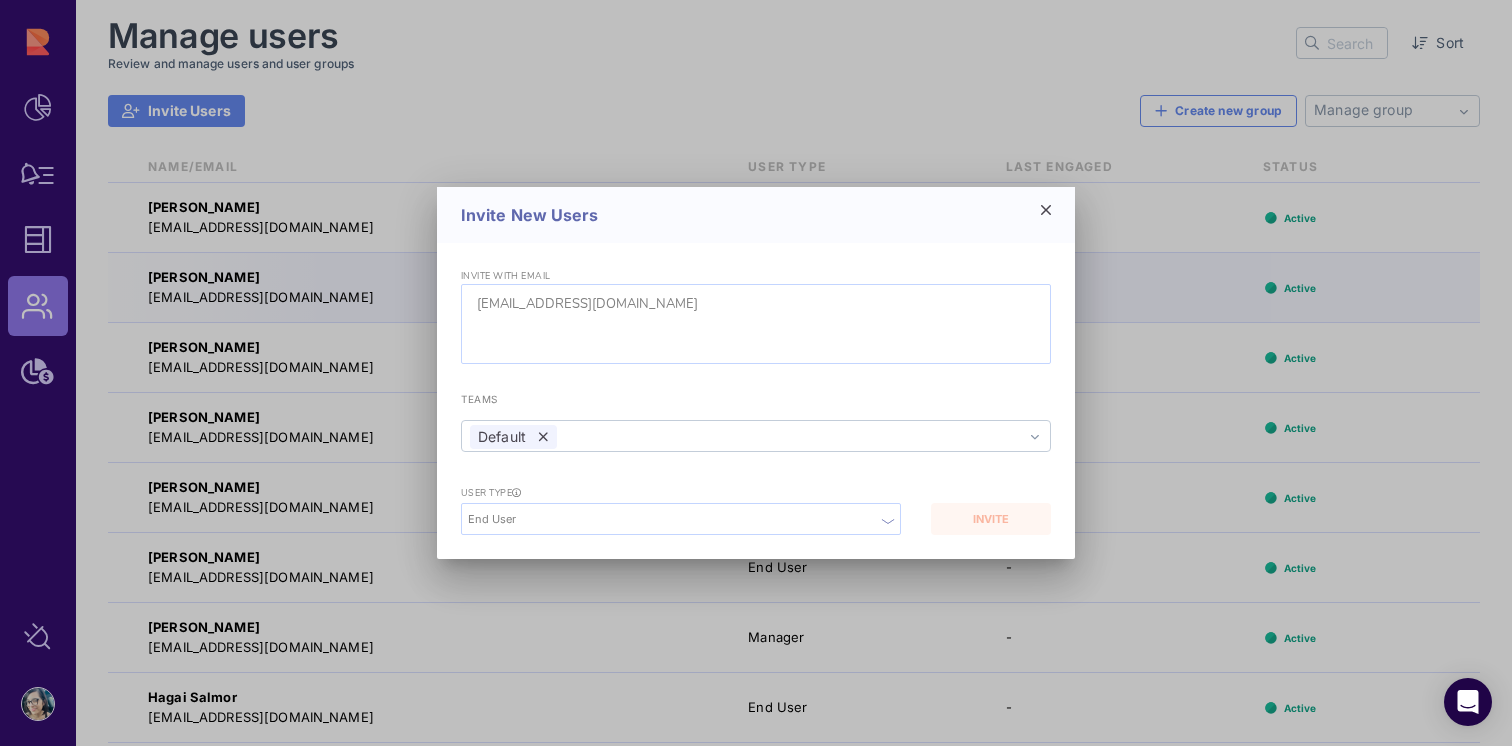 type on "[EMAIL_ADDRESS][DOMAIN_NAME]" 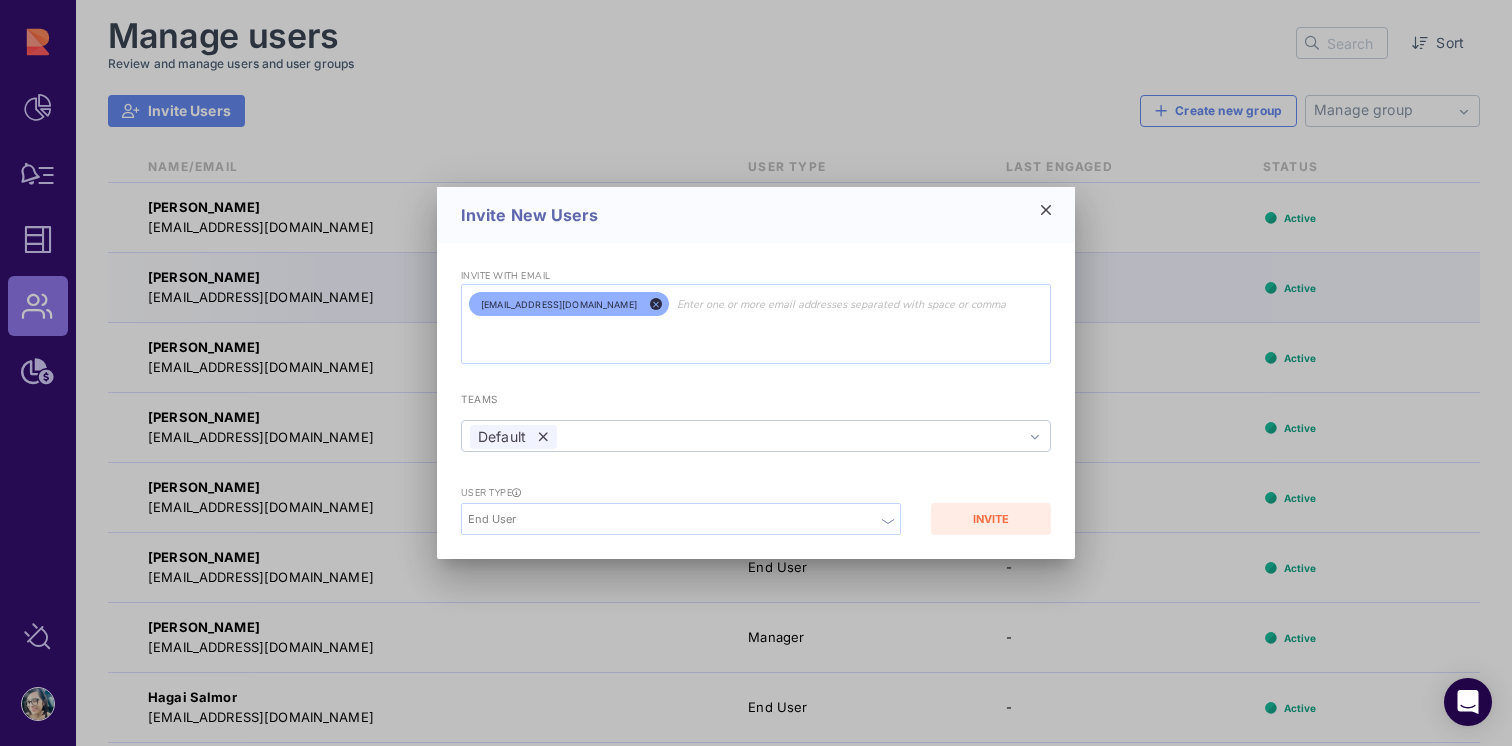click on "End User" at bounding box center (681, 519) 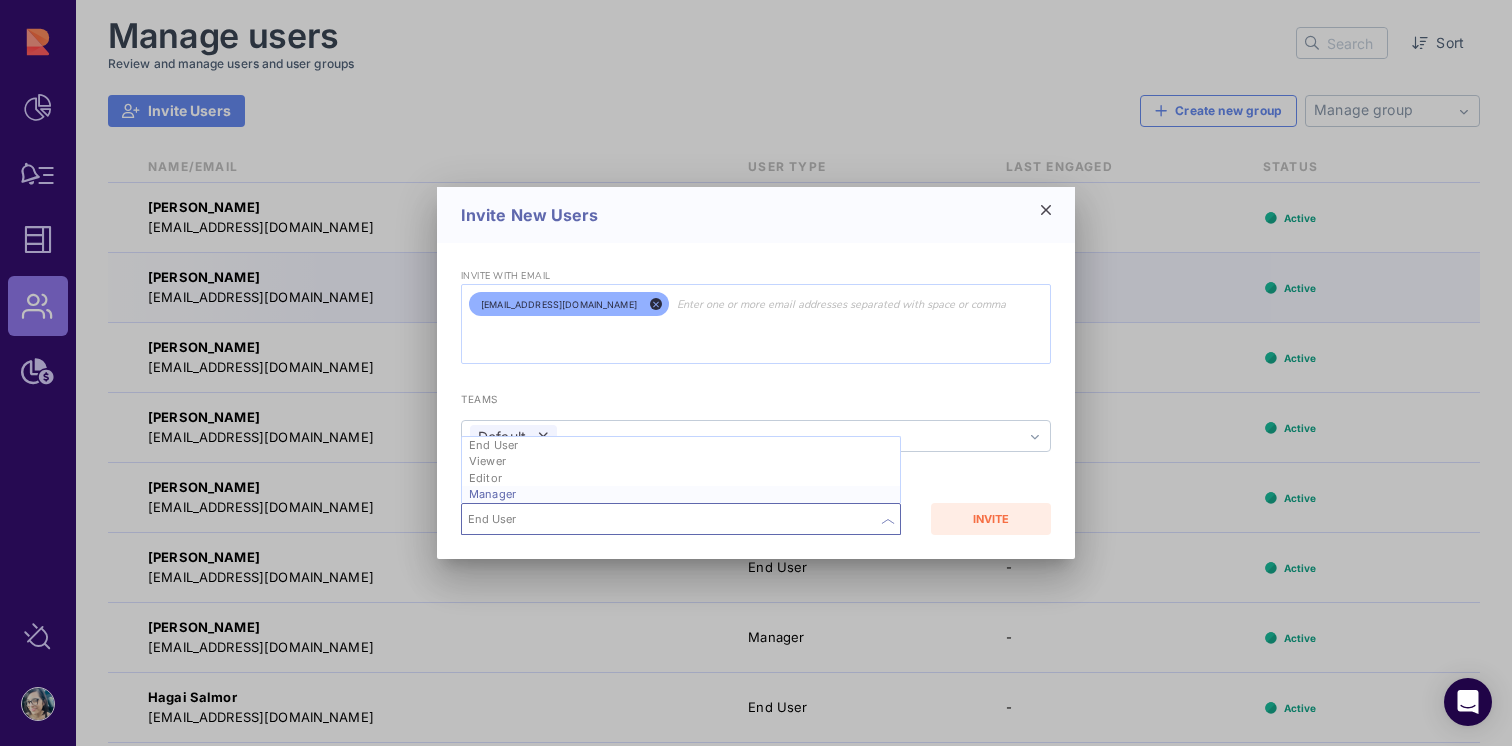 click on "Manager" 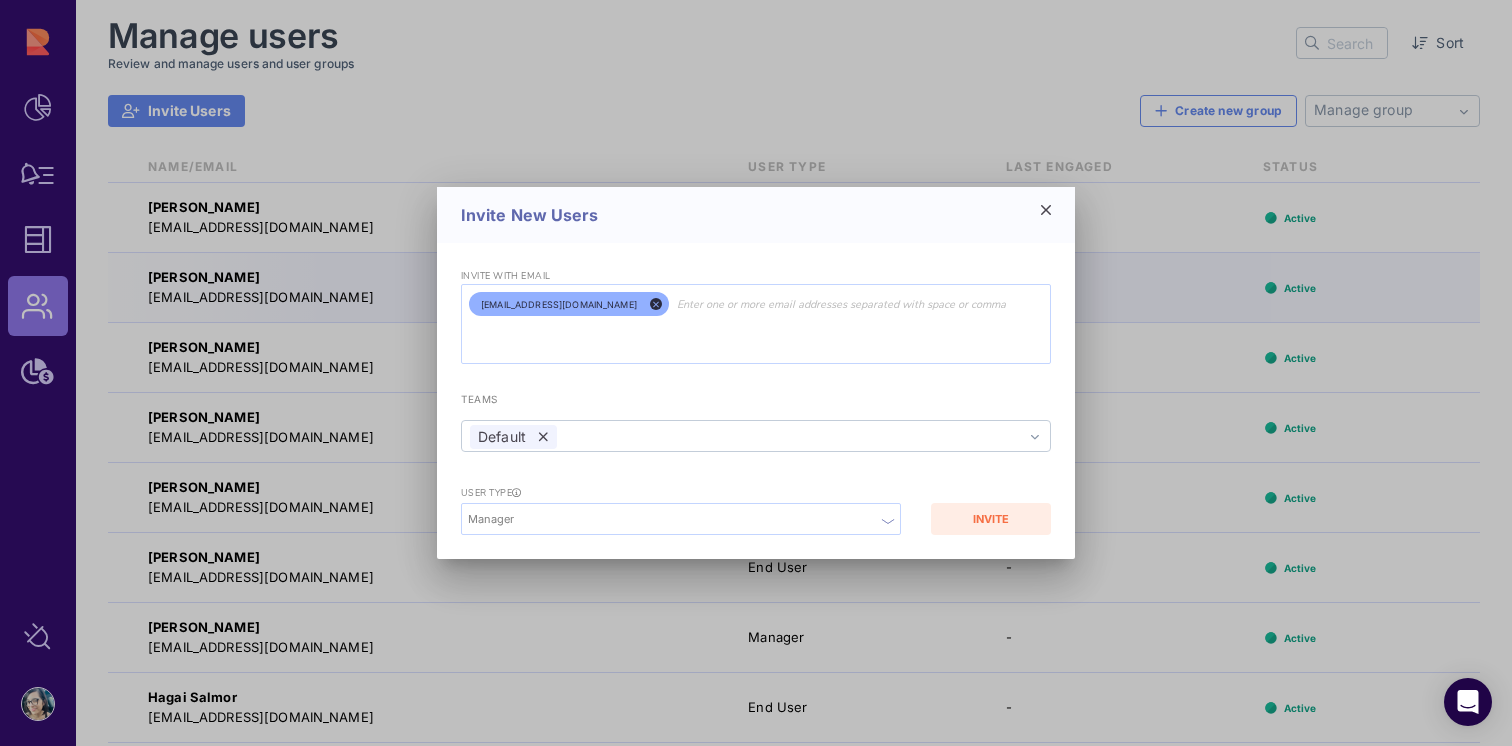click on "Manager" 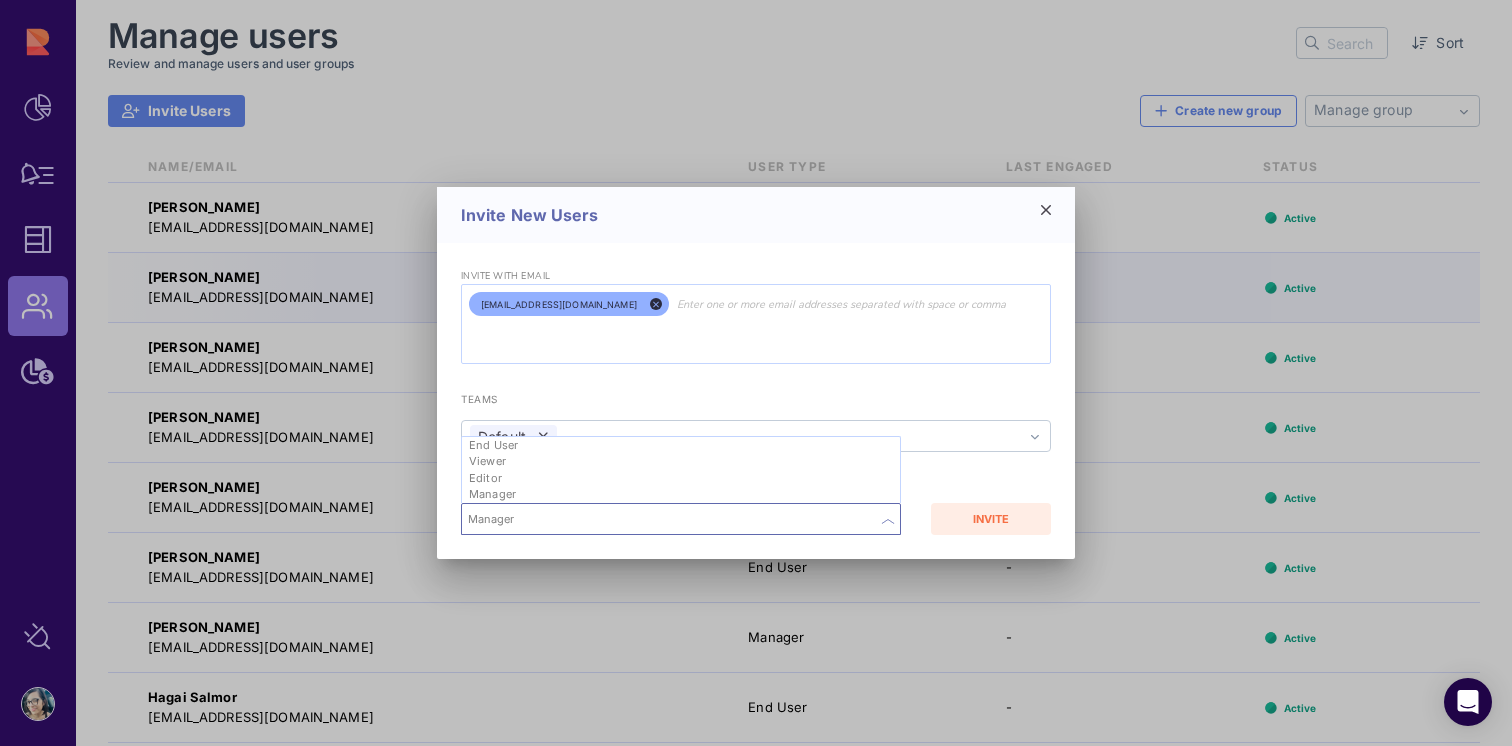 click on "Invite with email [PERSON_NAME][EMAIL_ADDRESS][DOMAIN_NAME] teams Default Default Nothing found. List is empty. user type  Manager End User Viewer Editor Manager  INVITE" 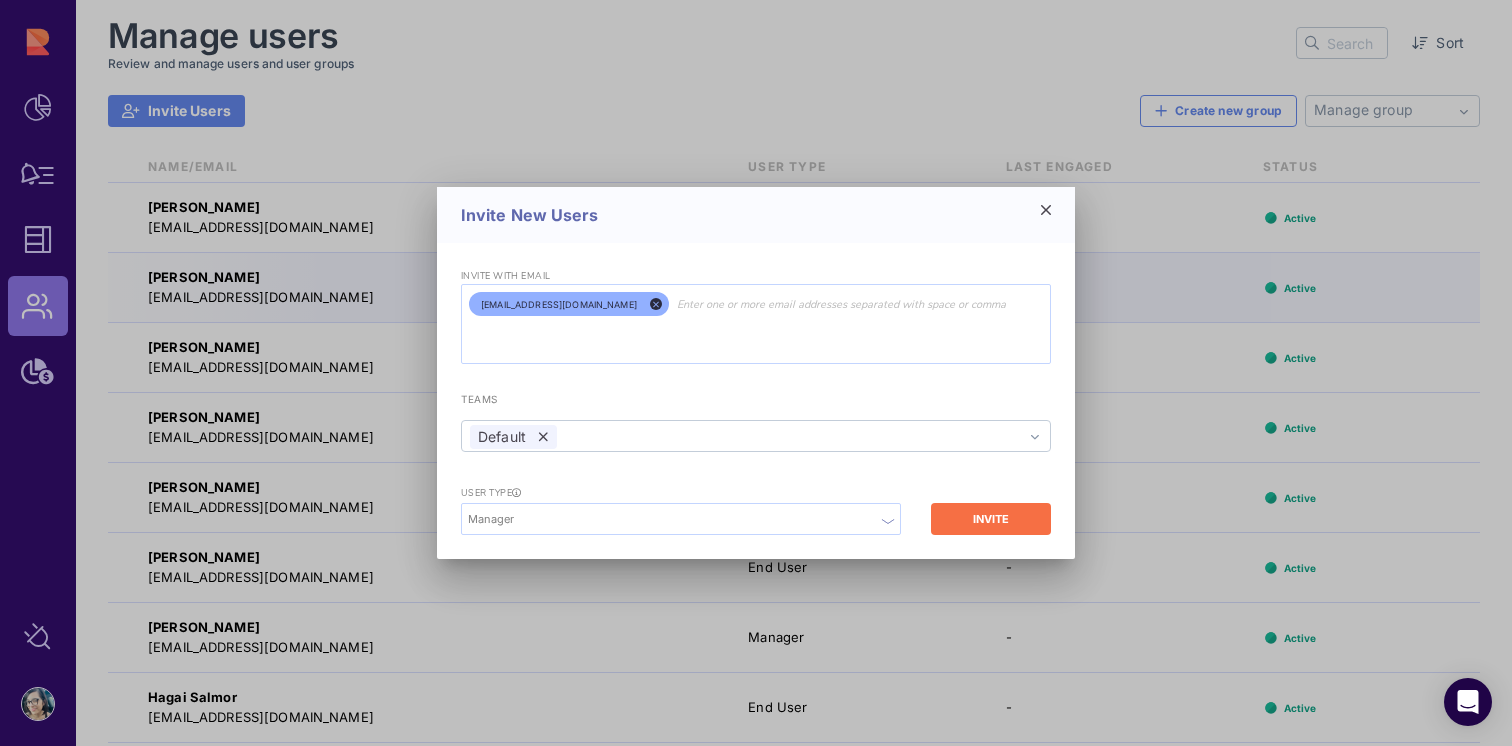 click on "INVITE" at bounding box center [991, 519] 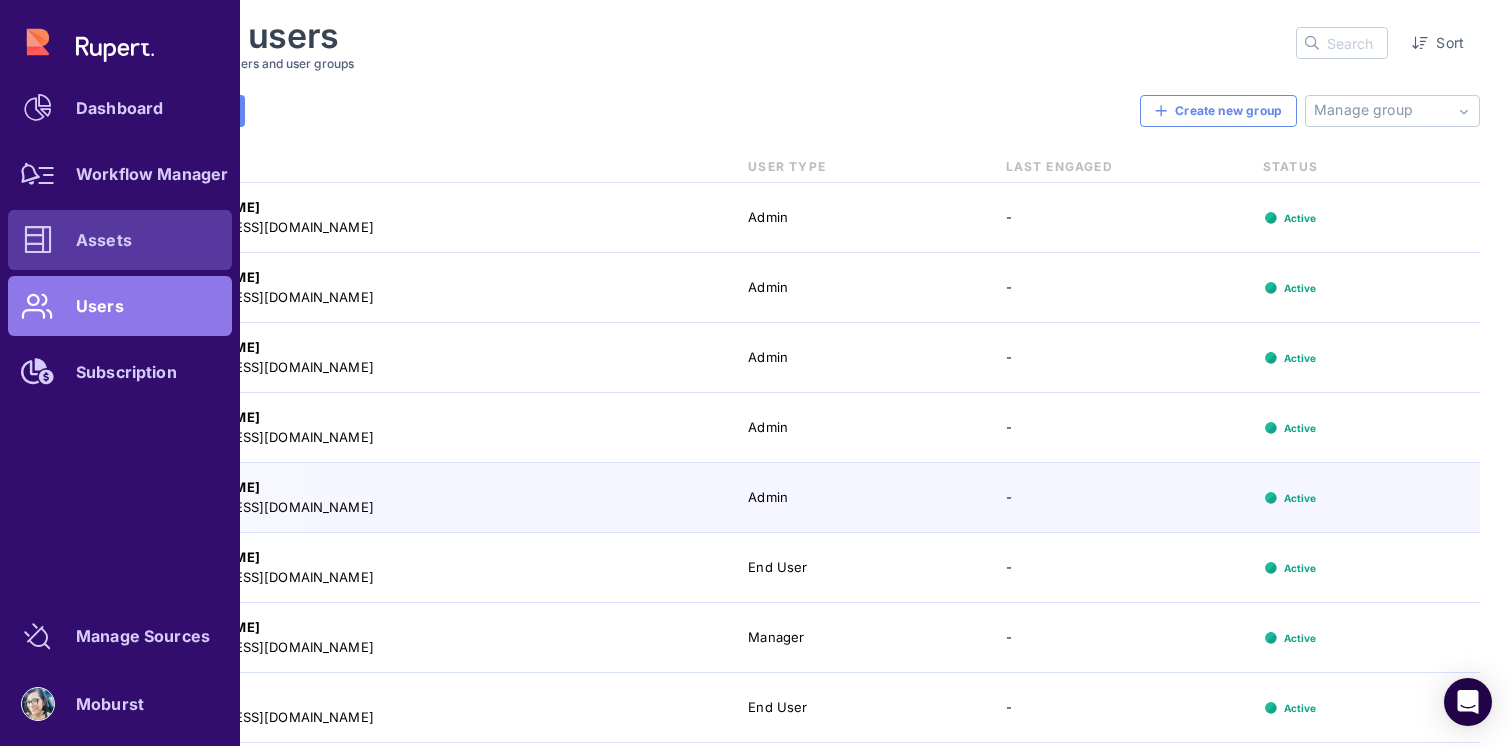 click on "Assets" 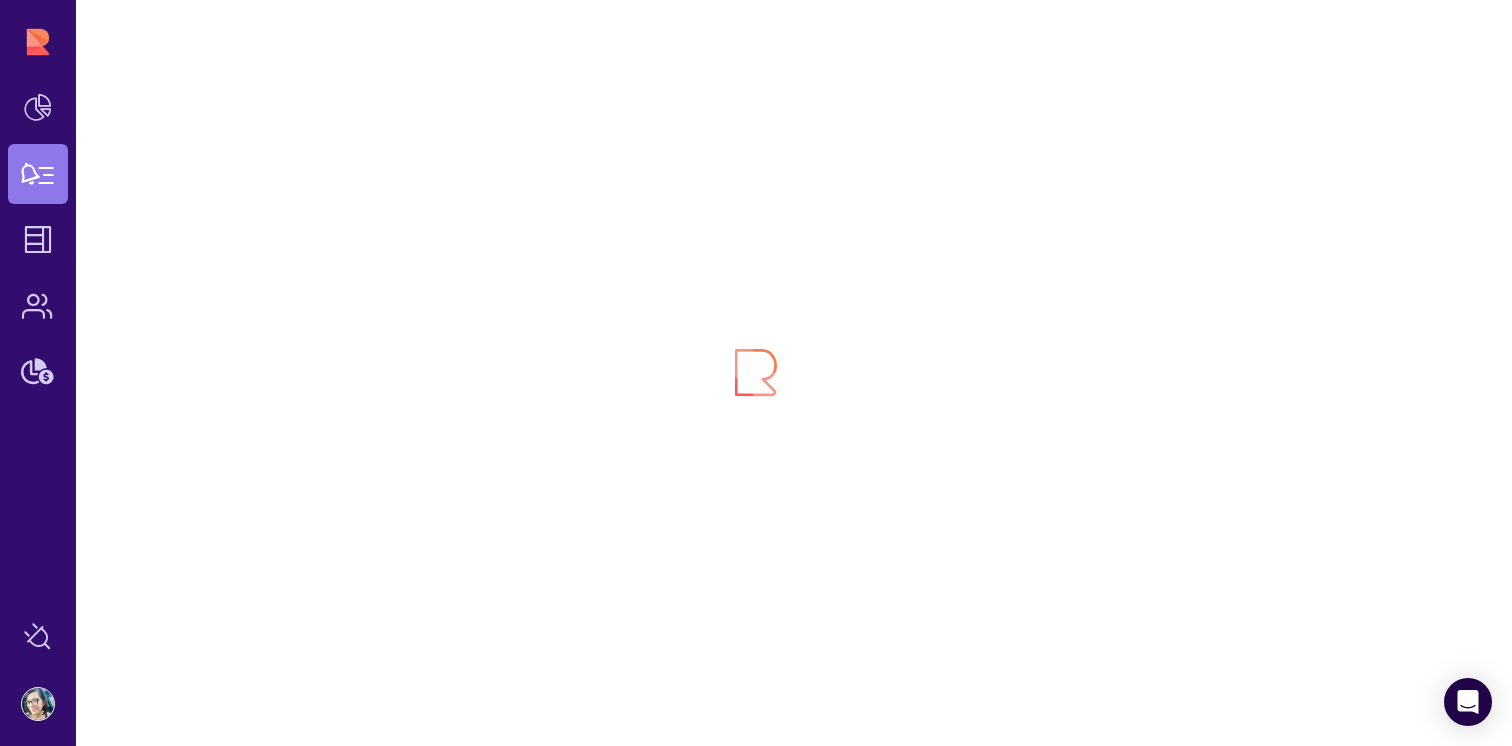 scroll, scrollTop: 0, scrollLeft: 0, axis: both 